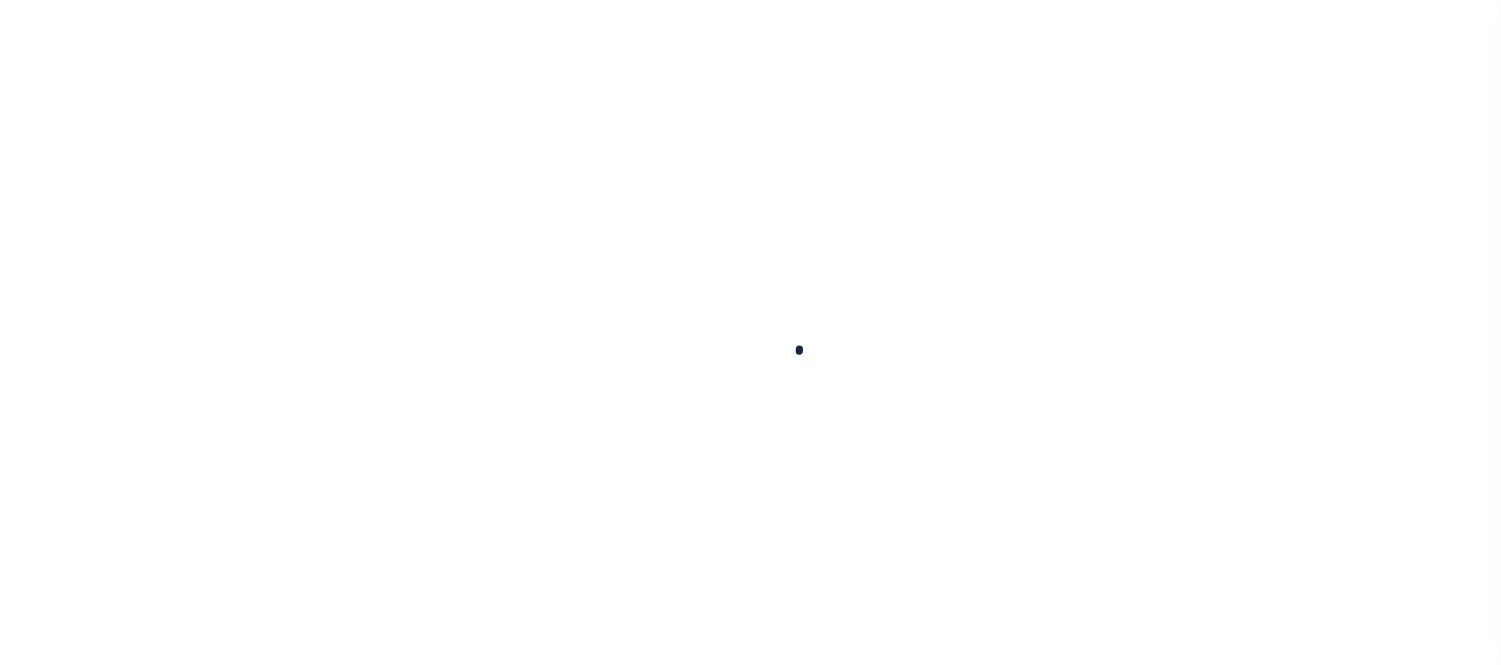 scroll, scrollTop: 0, scrollLeft: 0, axis: both 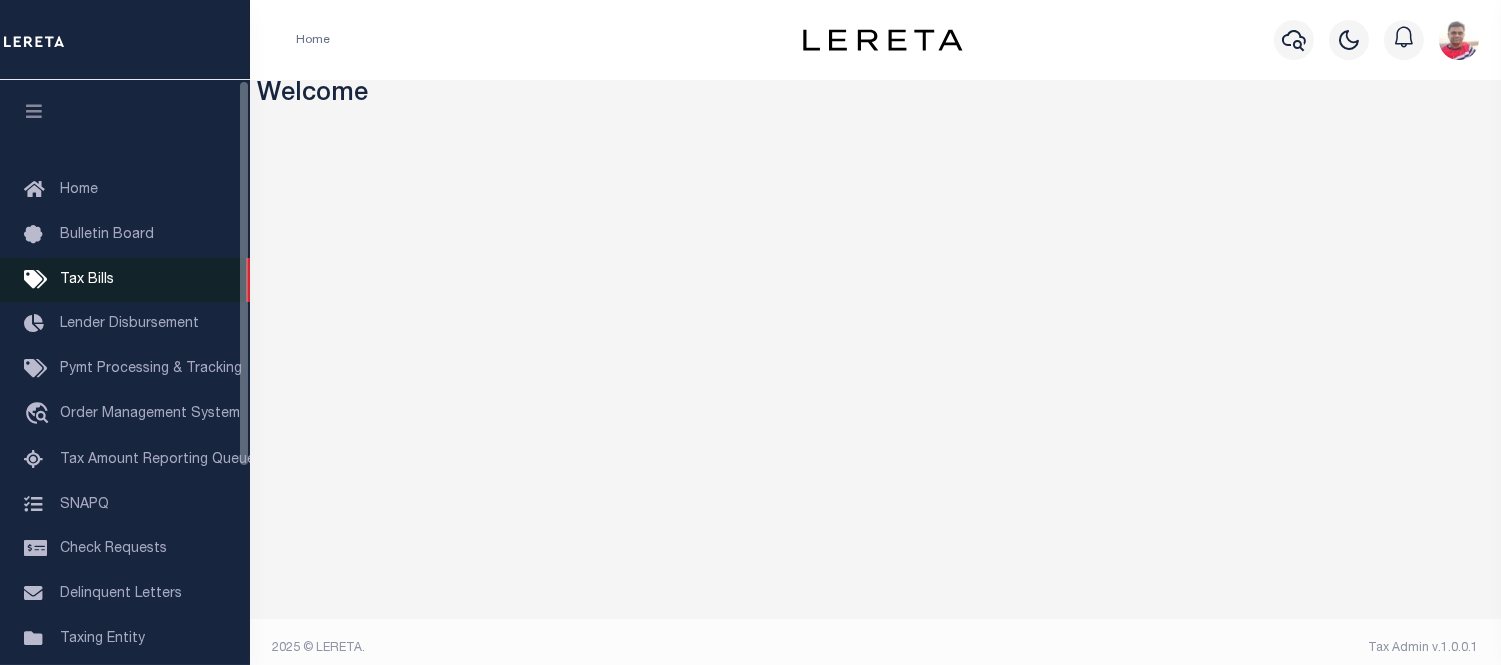 click on "Tax Bills" at bounding box center (87, 280) 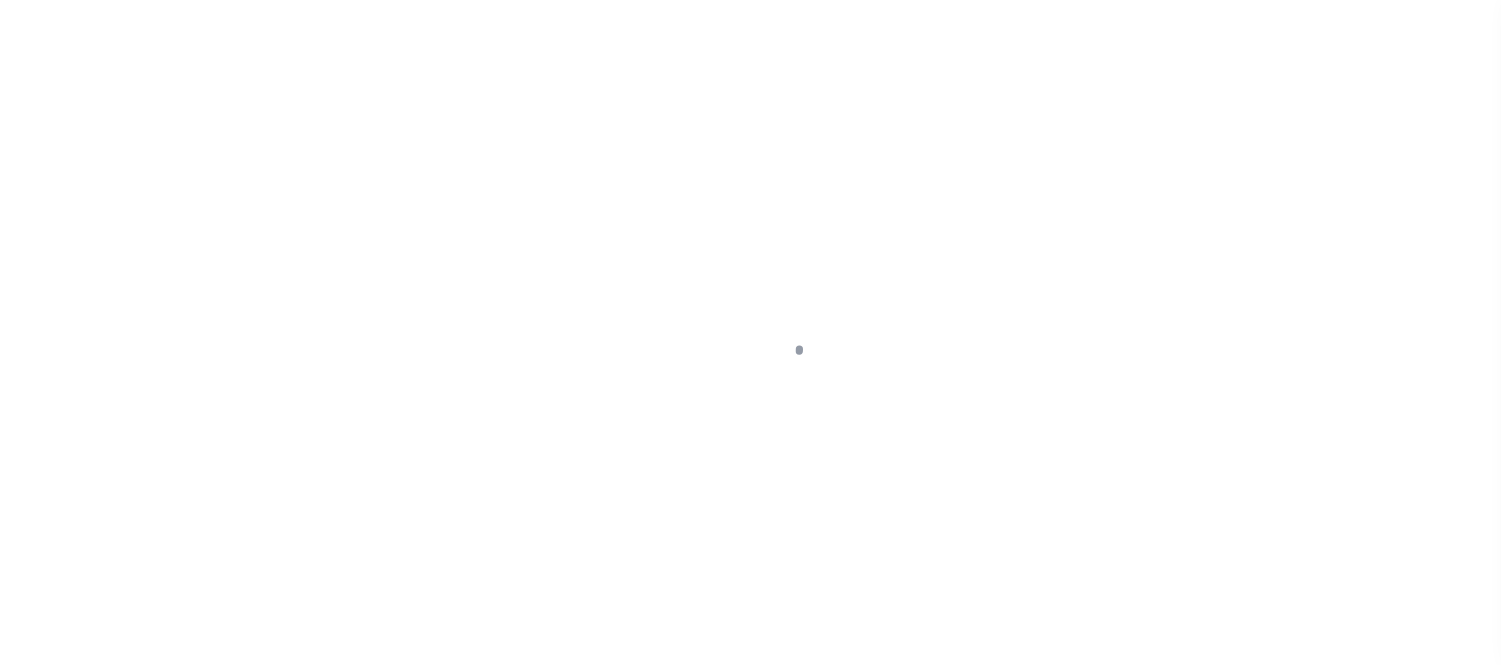 scroll, scrollTop: 0, scrollLeft: 0, axis: both 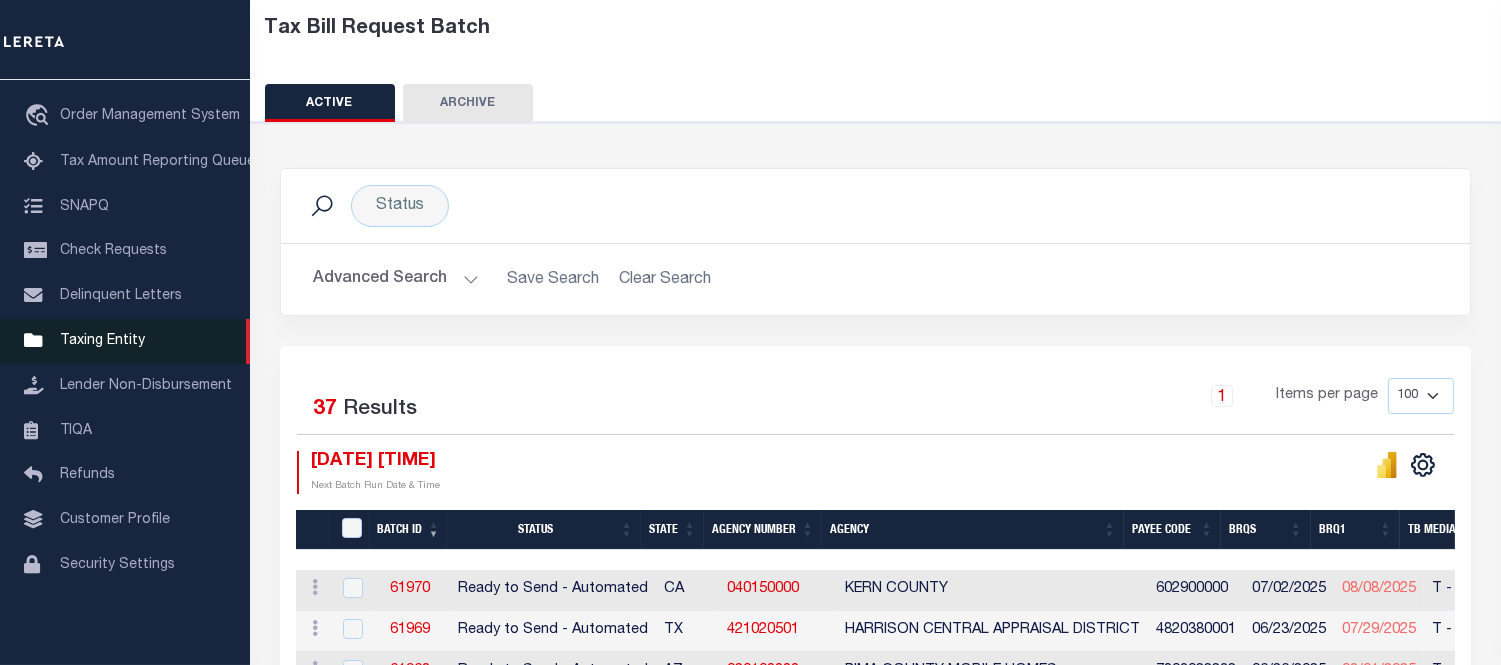 click on "Taxing Entity" at bounding box center [102, 341] 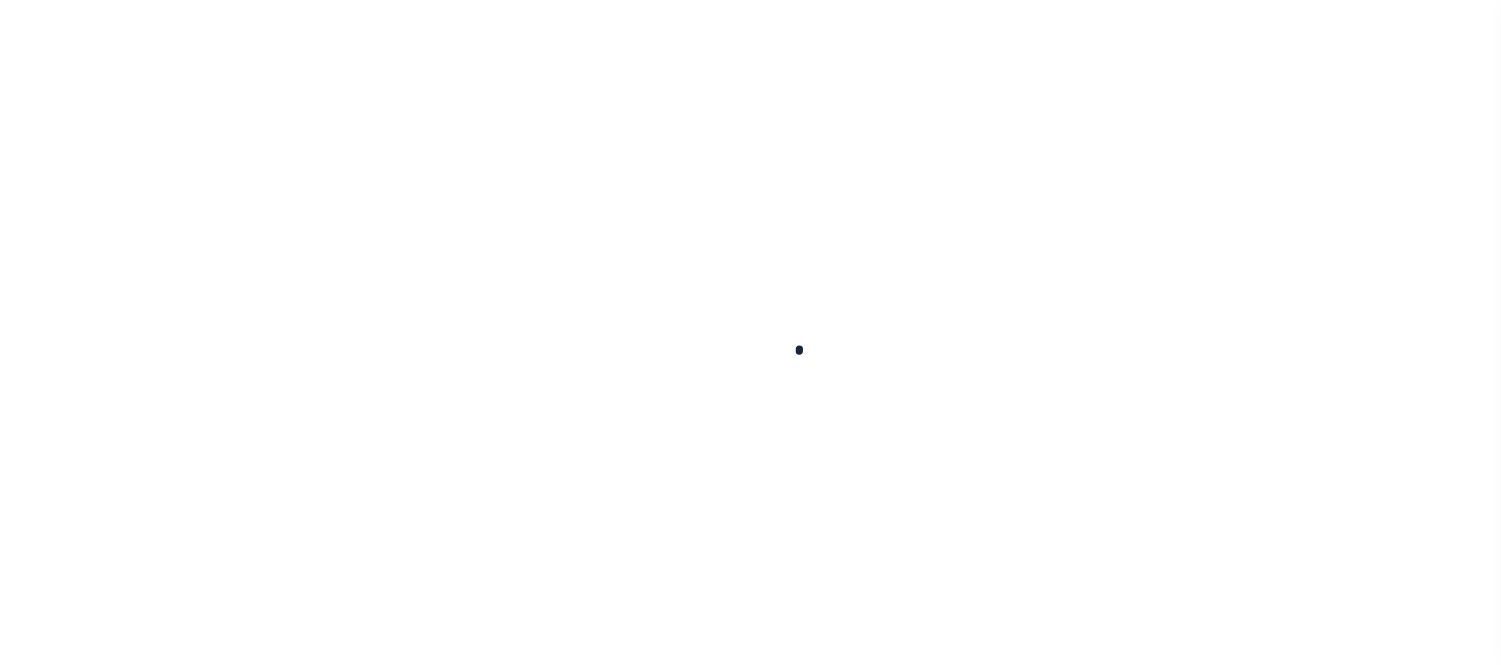 scroll, scrollTop: 0, scrollLeft: 0, axis: both 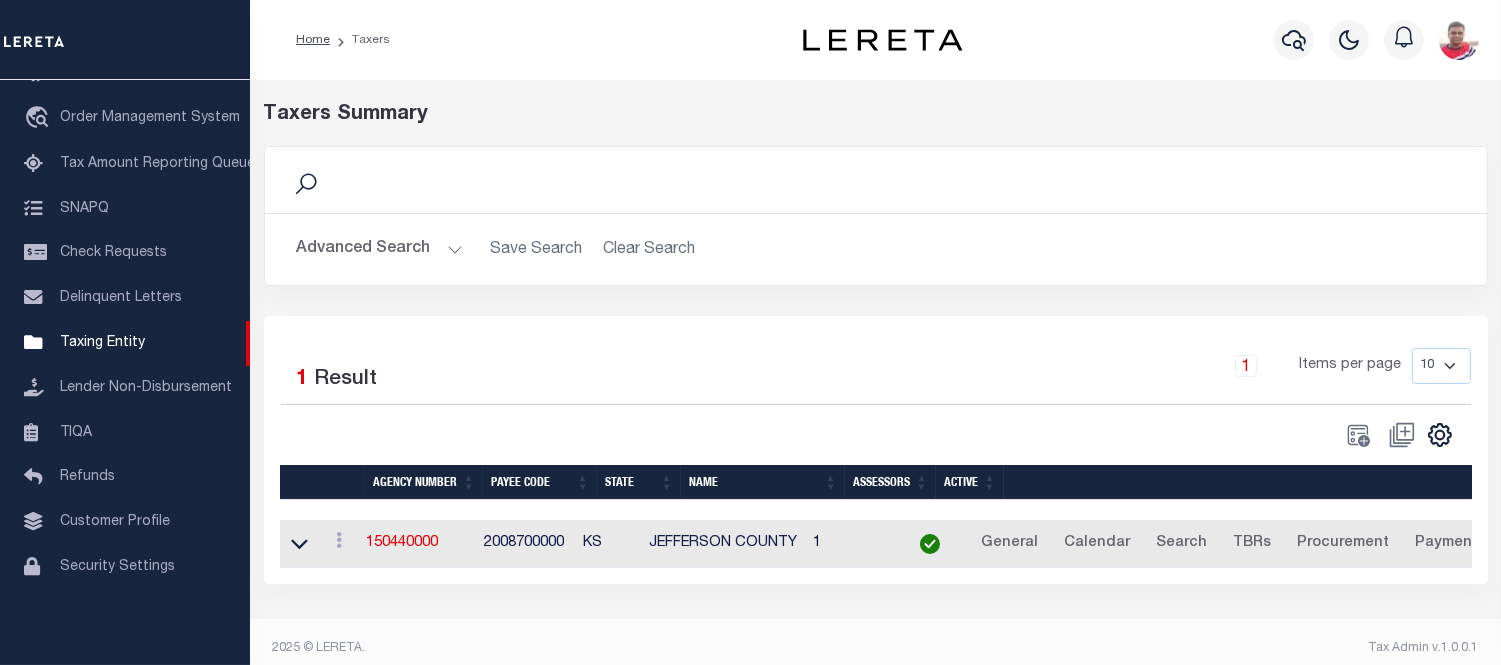 click on "Advanced Search" at bounding box center [380, 249] 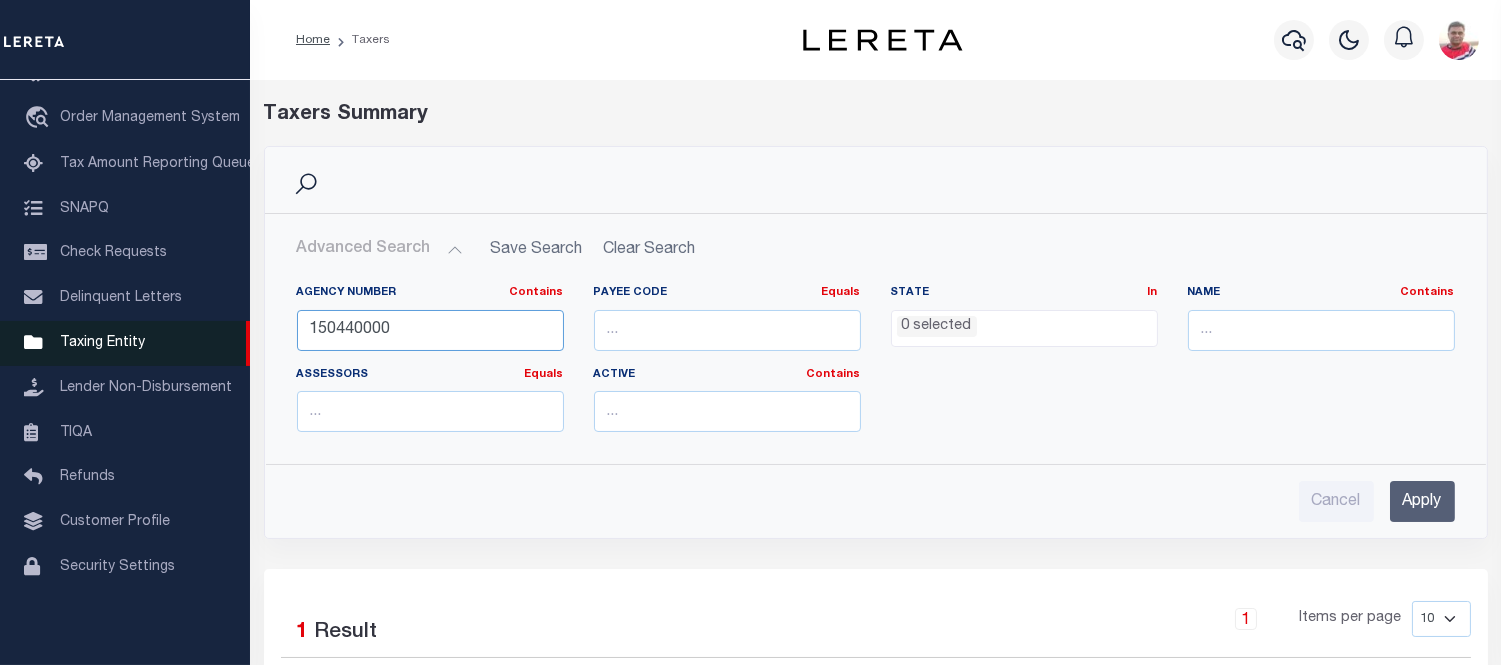 drag, startPoint x: 420, startPoint y: 327, endPoint x: 214, endPoint y: 326, distance: 206.00243 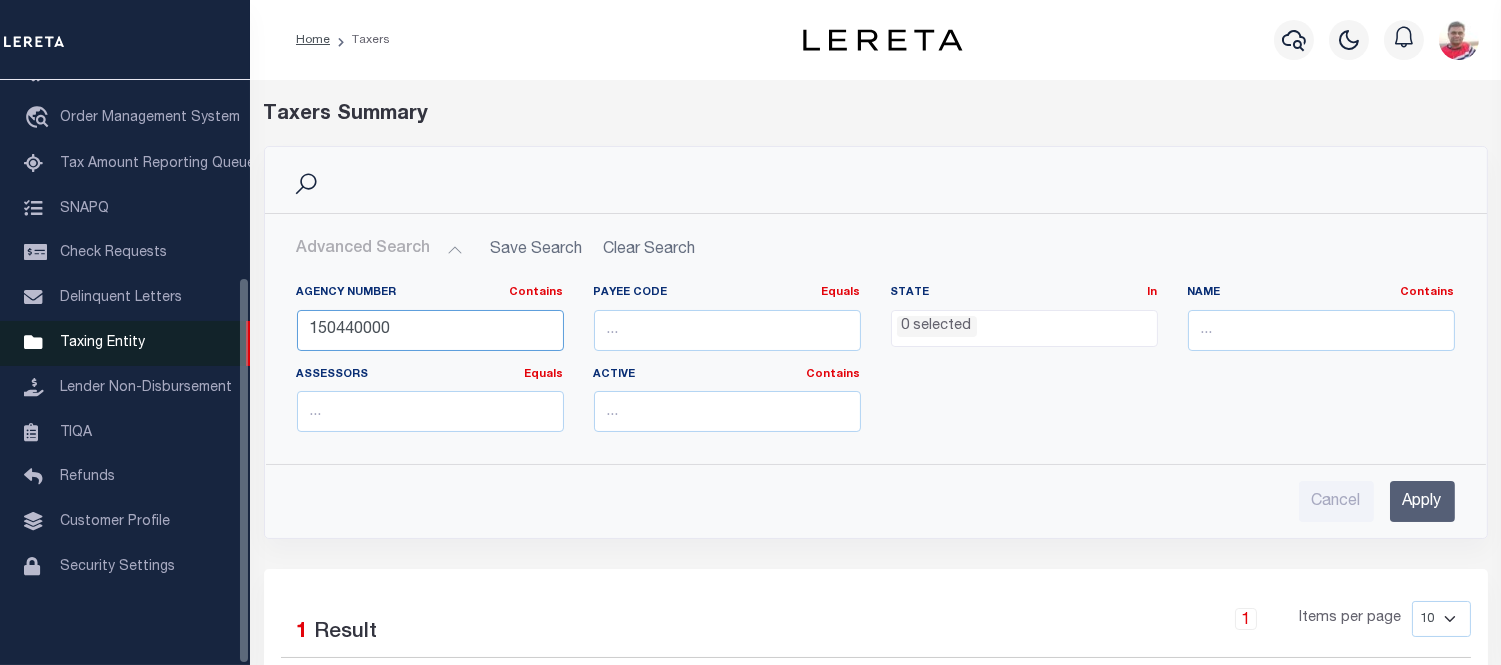 paste on "#BeeLine@B" 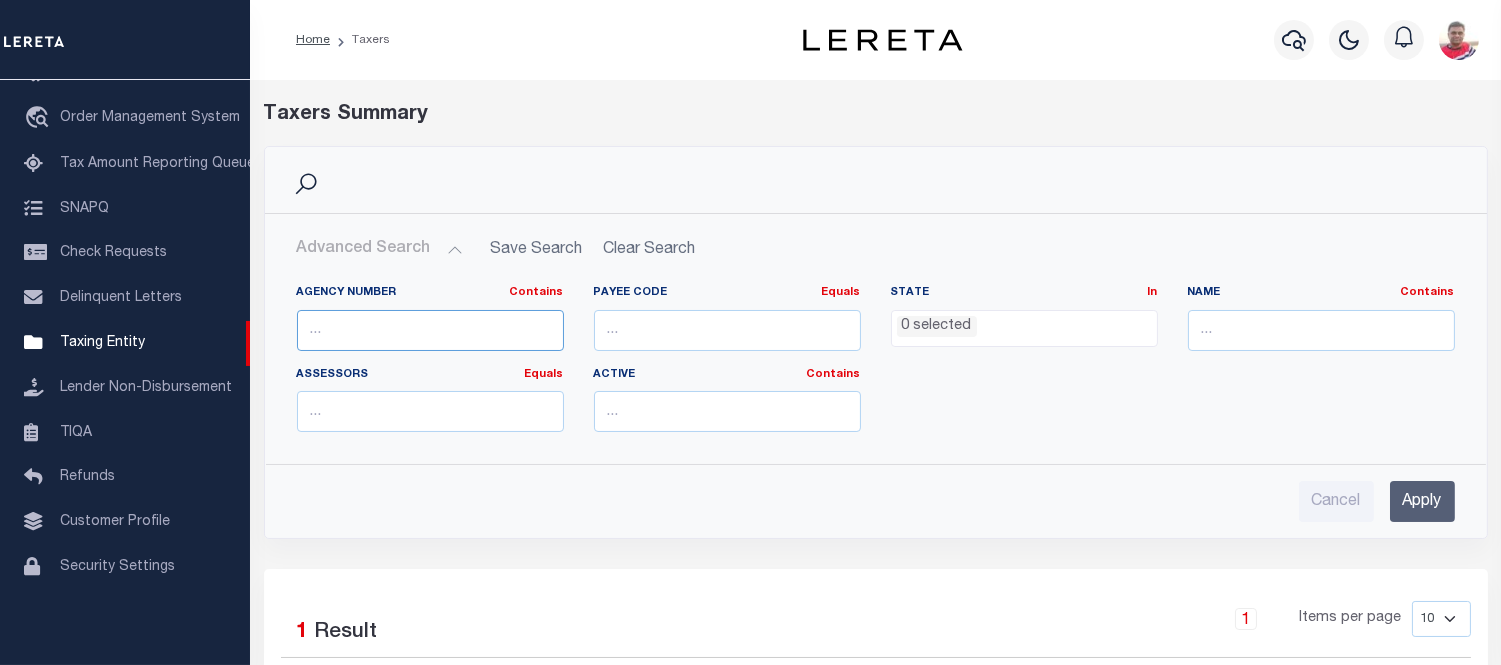 paste on "310030101" 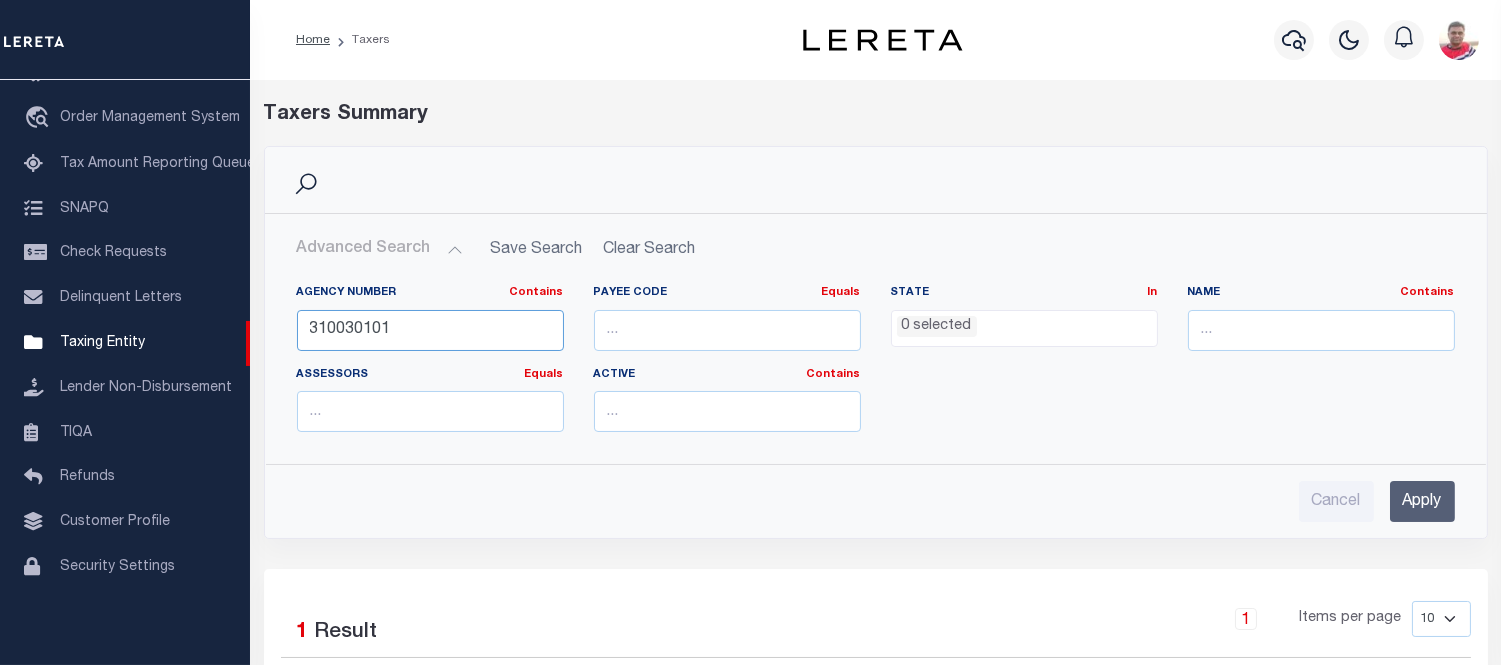 type on "310030101" 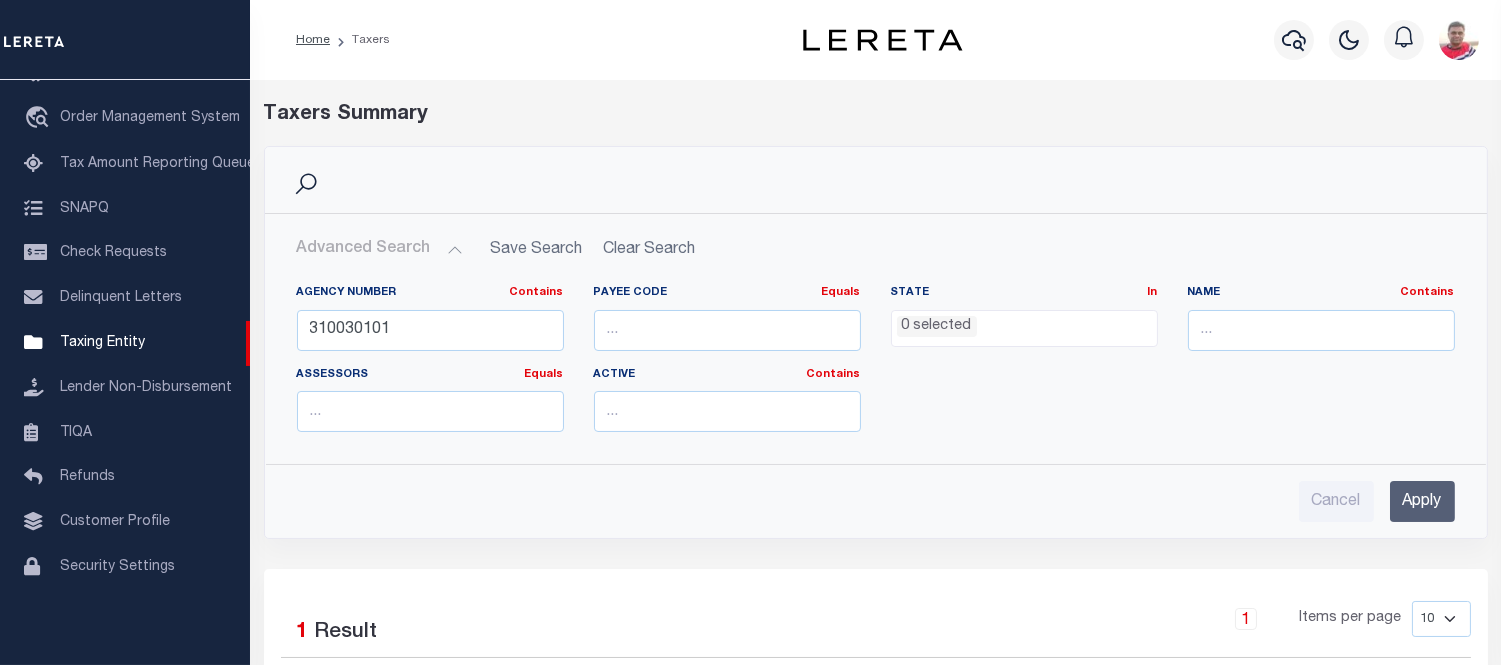 click on "Apply" at bounding box center [1422, 501] 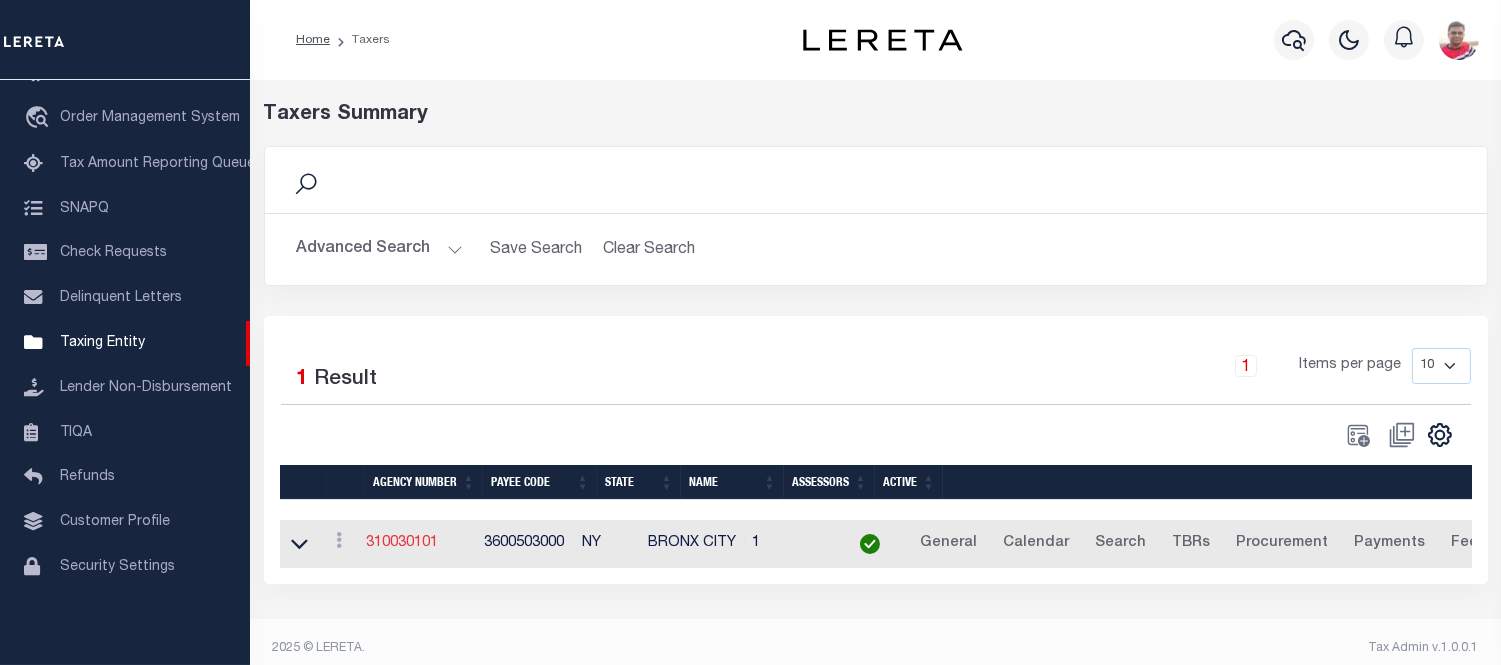 click on "310030101" at bounding box center [402, 543] 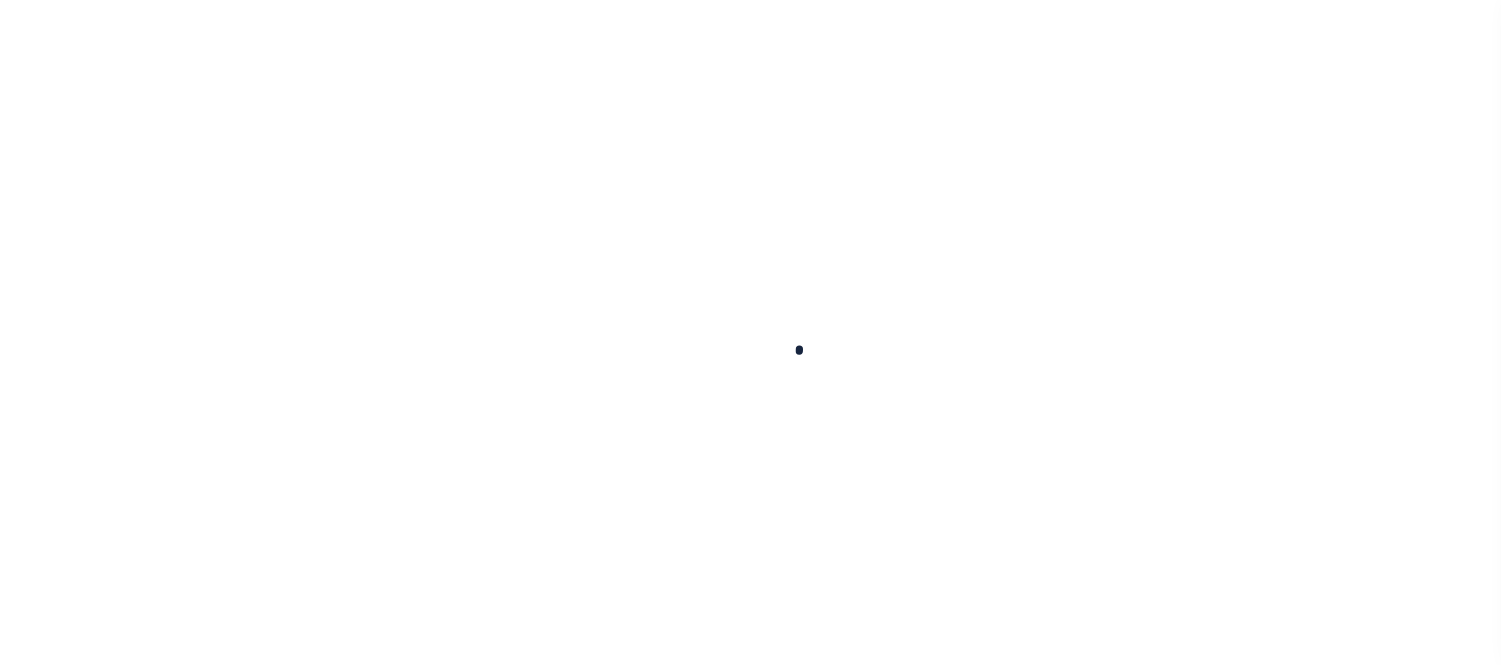 select 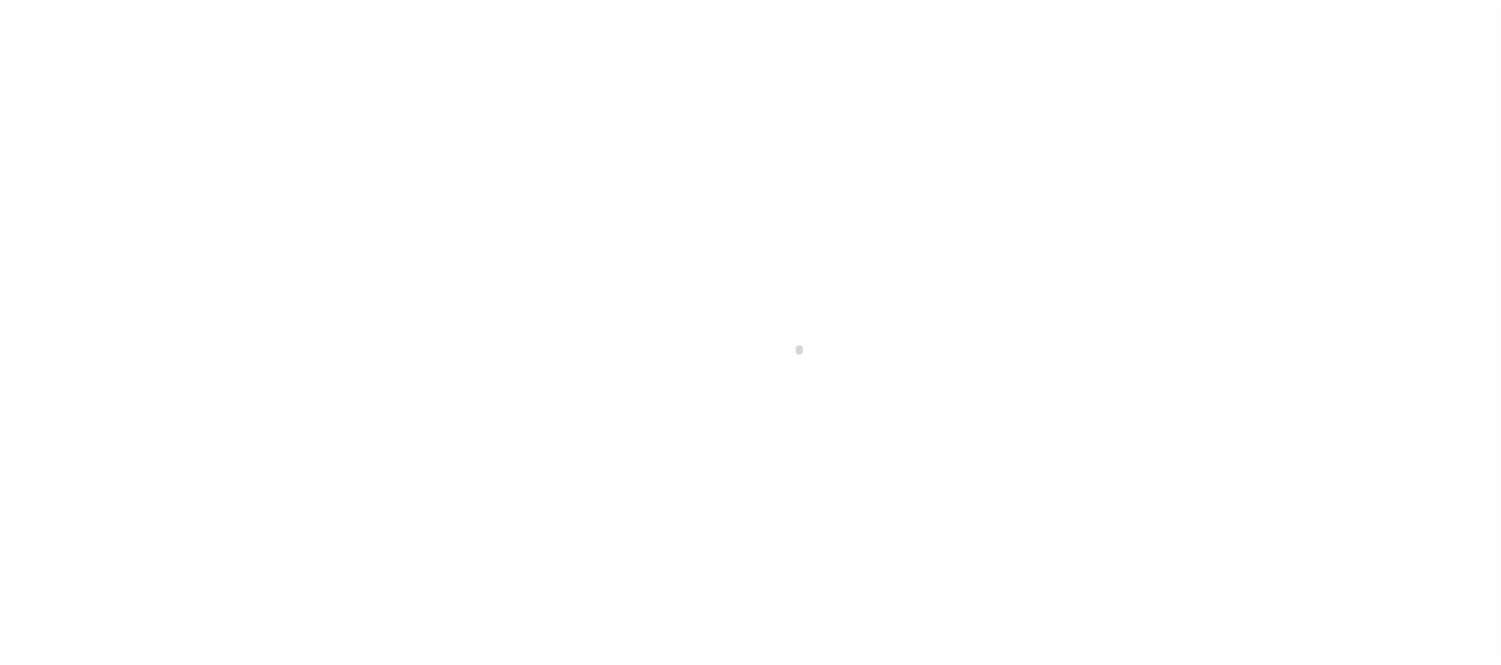 checkbox on "false" 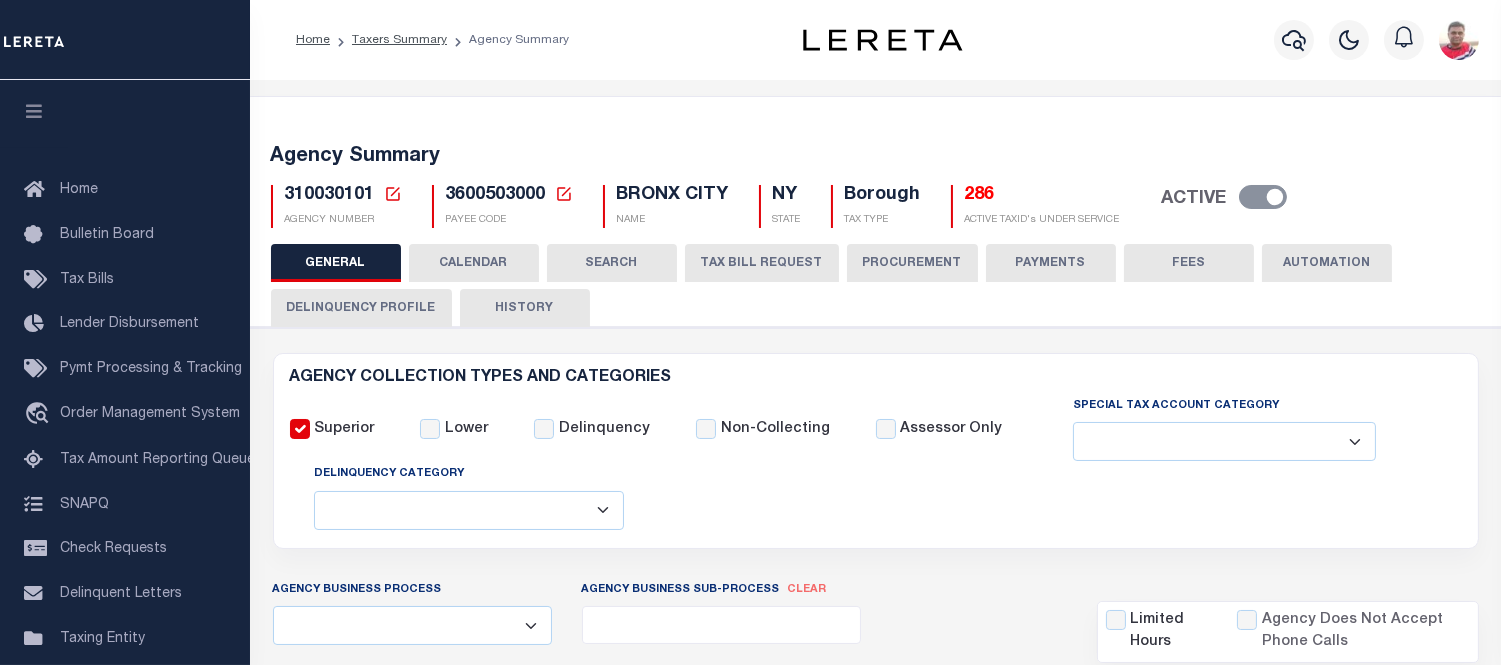 click on "CALENDAR" at bounding box center [474, 263] 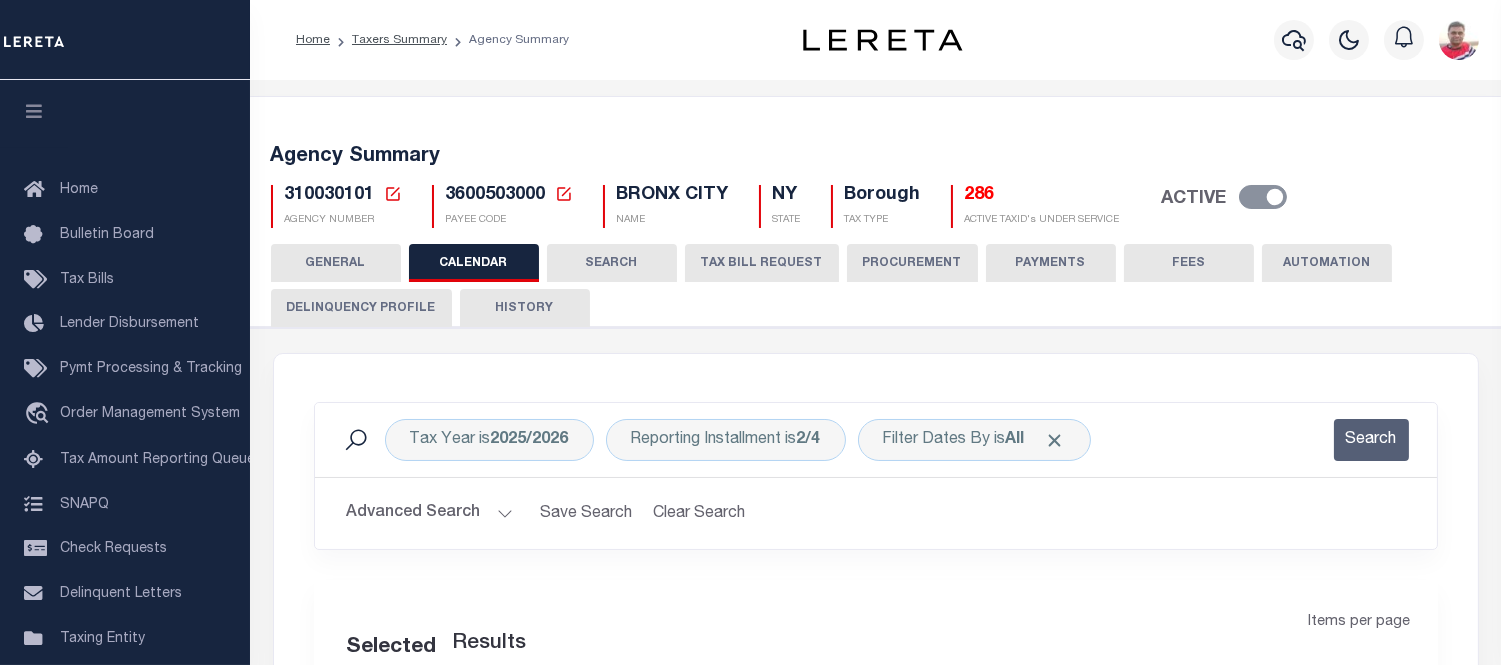 checkbox on "false" 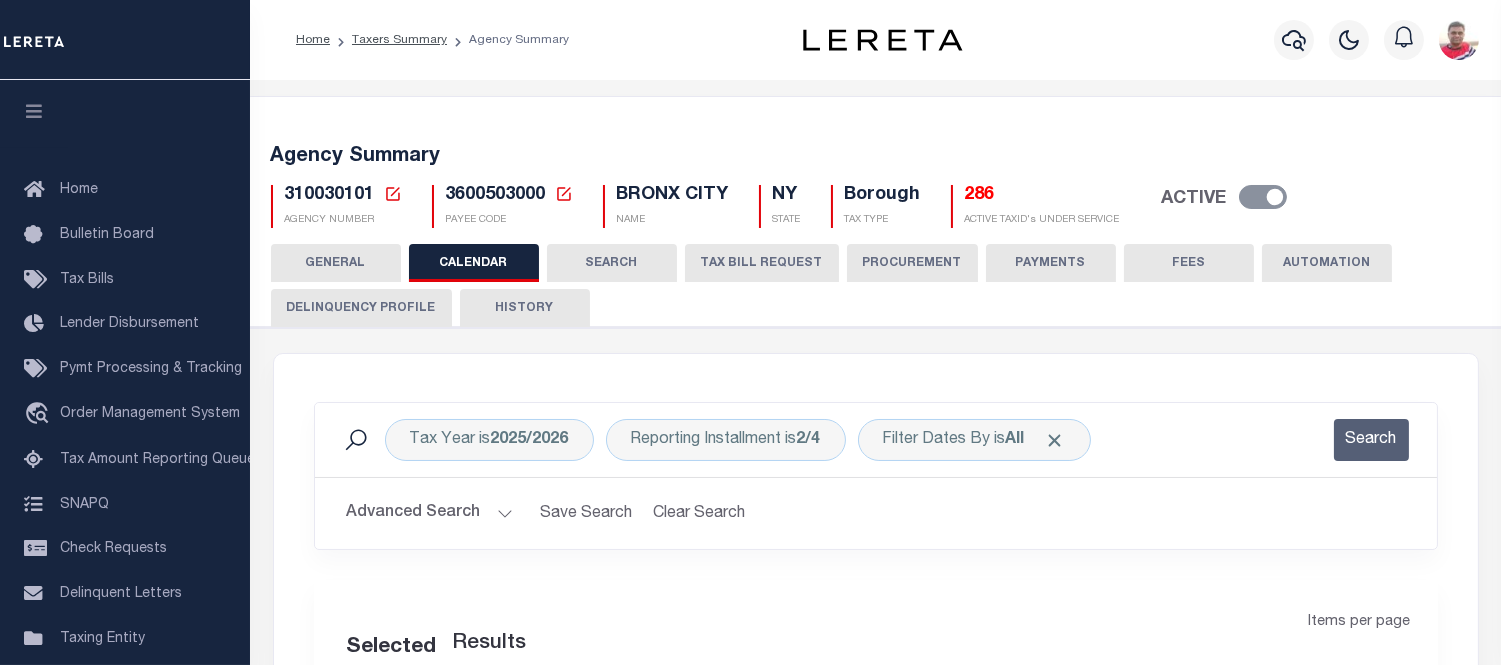 checkbox on "false" 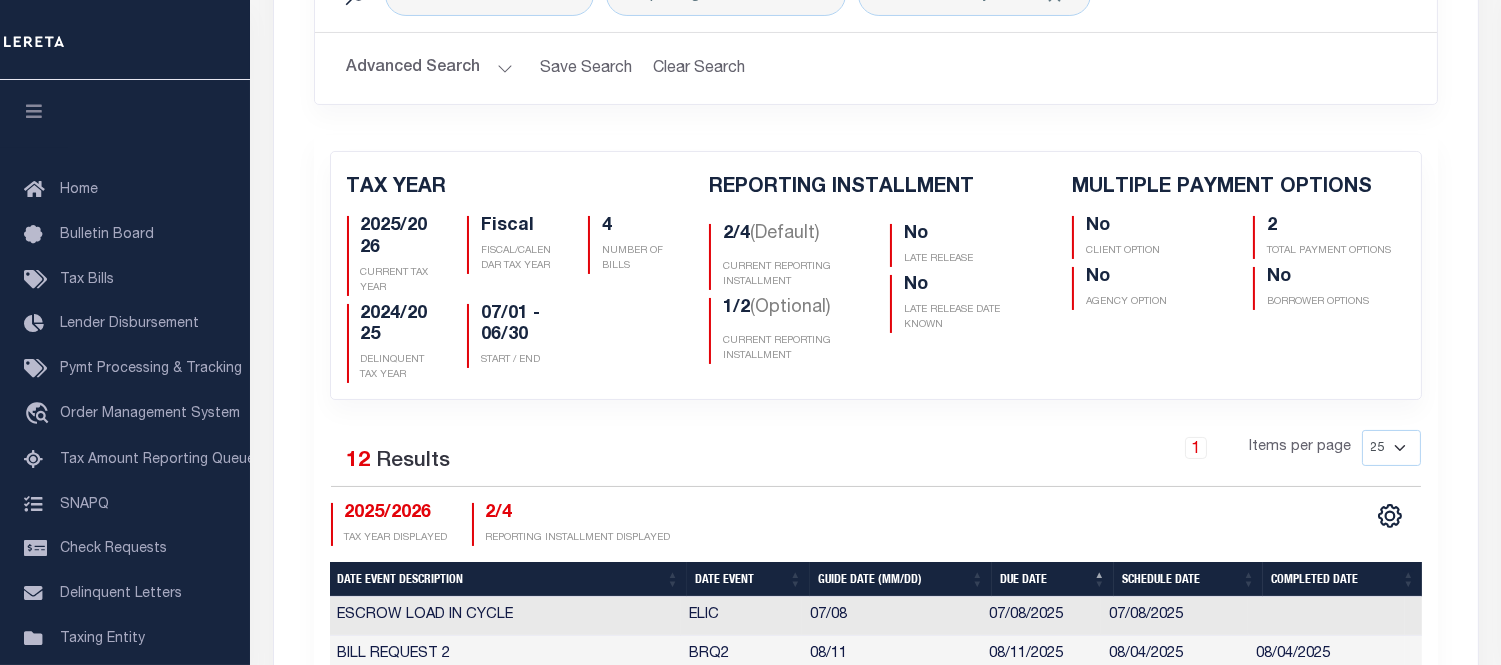 scroll, scrollTop: 334, scrollLeft: 0, axis: vertical 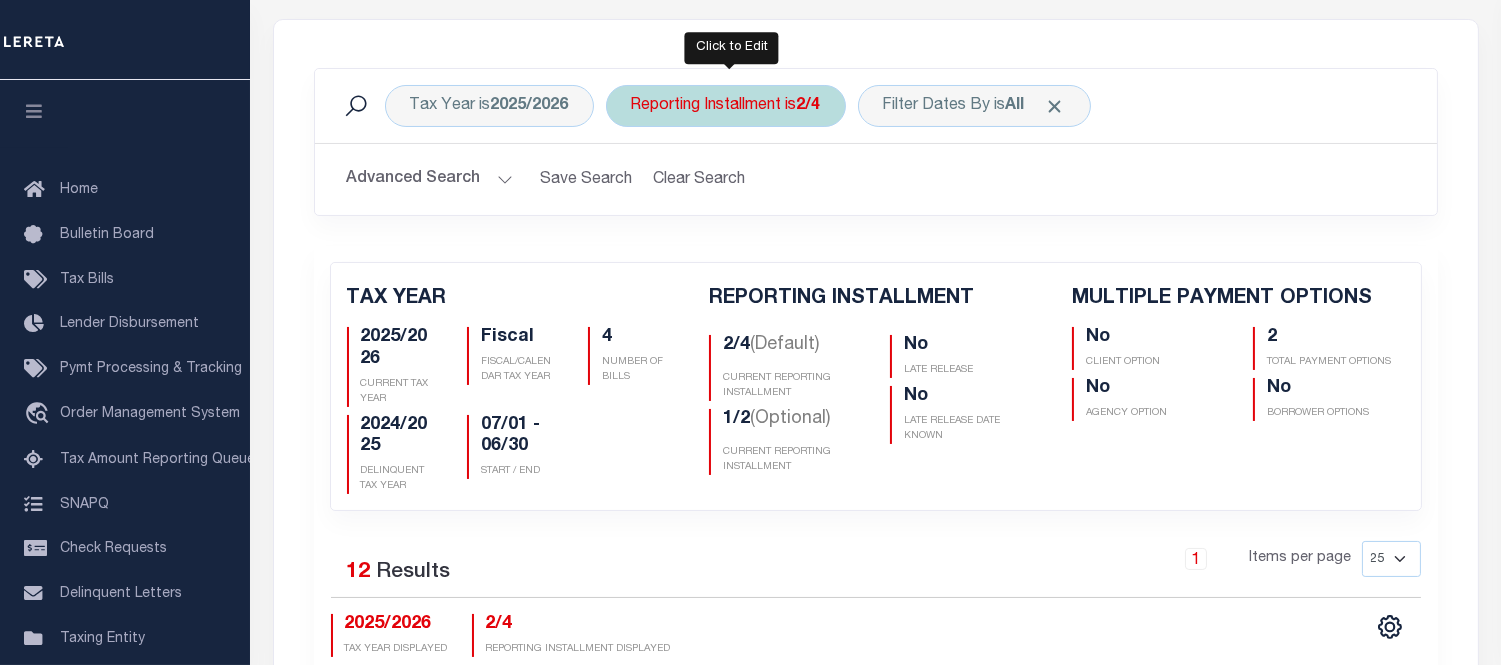 click on "Reporting Installment is  2/4" at bounding box center (726, 106) 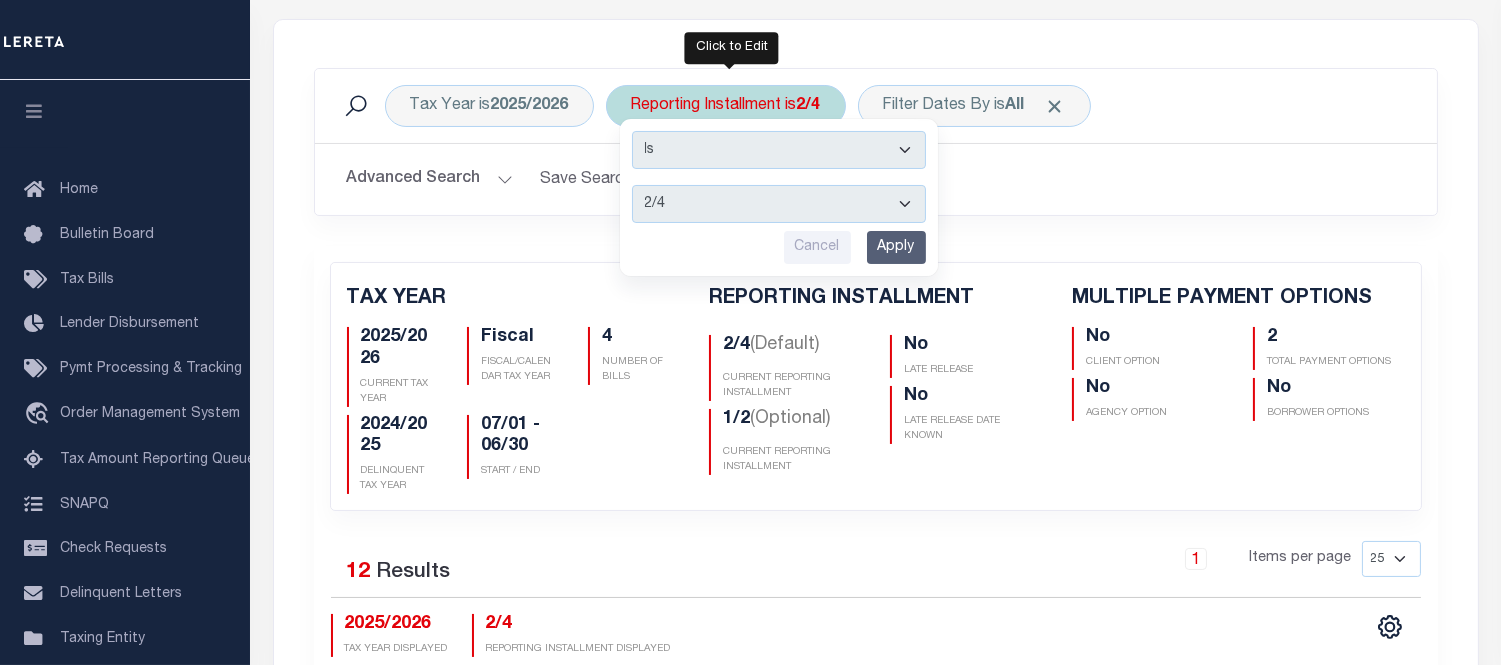 click on "1/4 2/4 3/4 4/4 1/2 2/2" at bounding box center (779, 204) 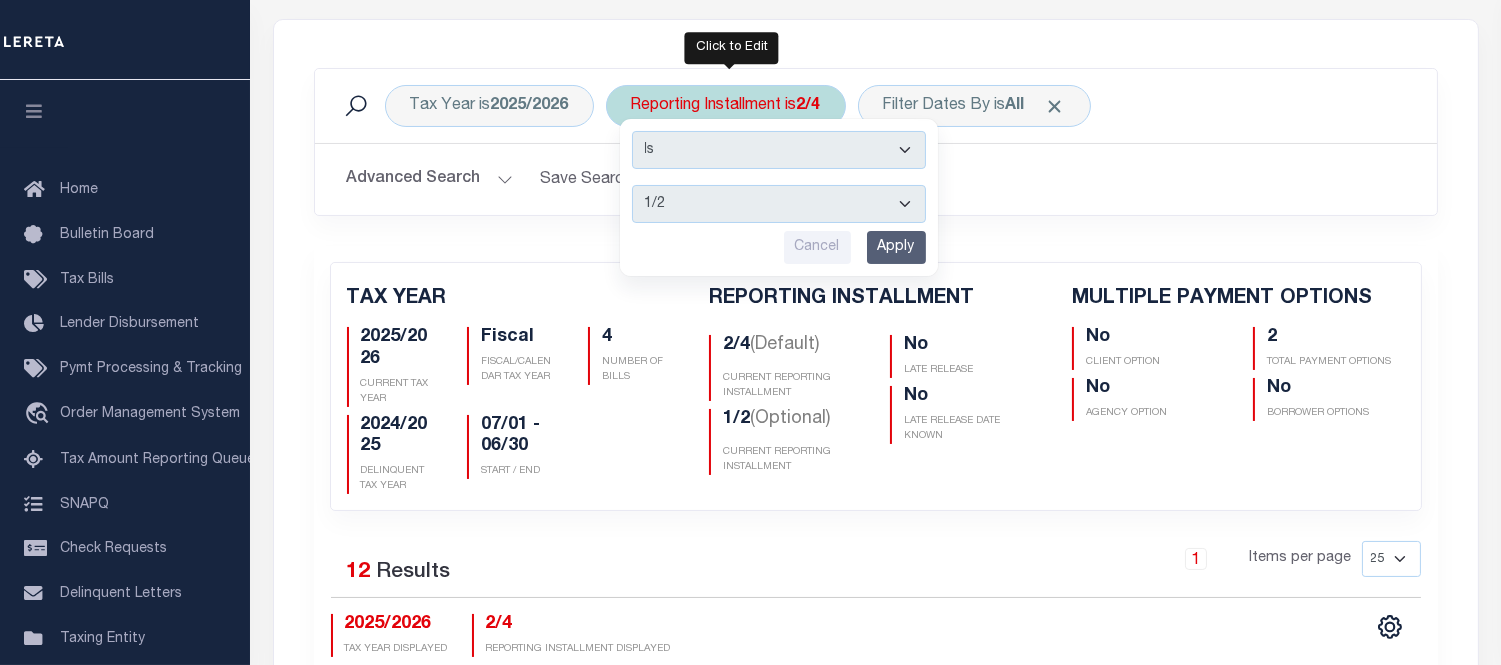 click on "Apply" at bounding box center (896, 247) 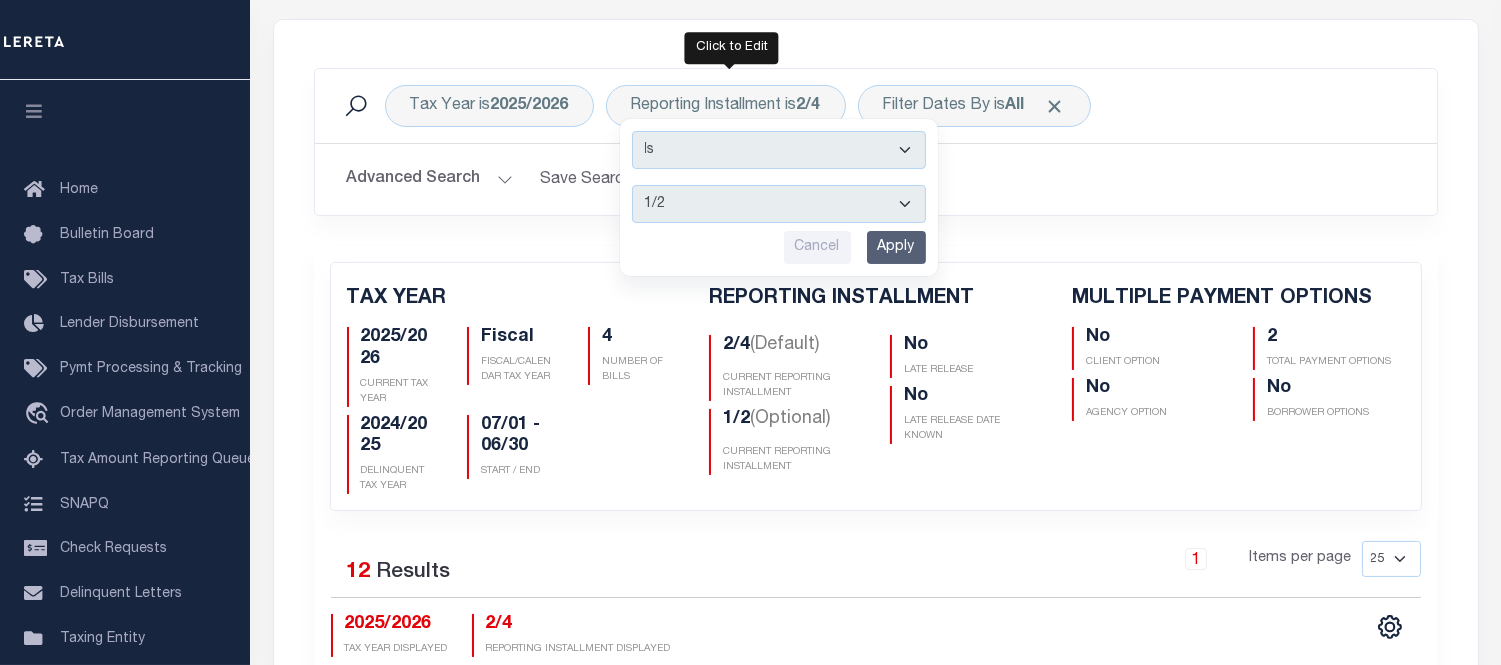 checkbox on "false" 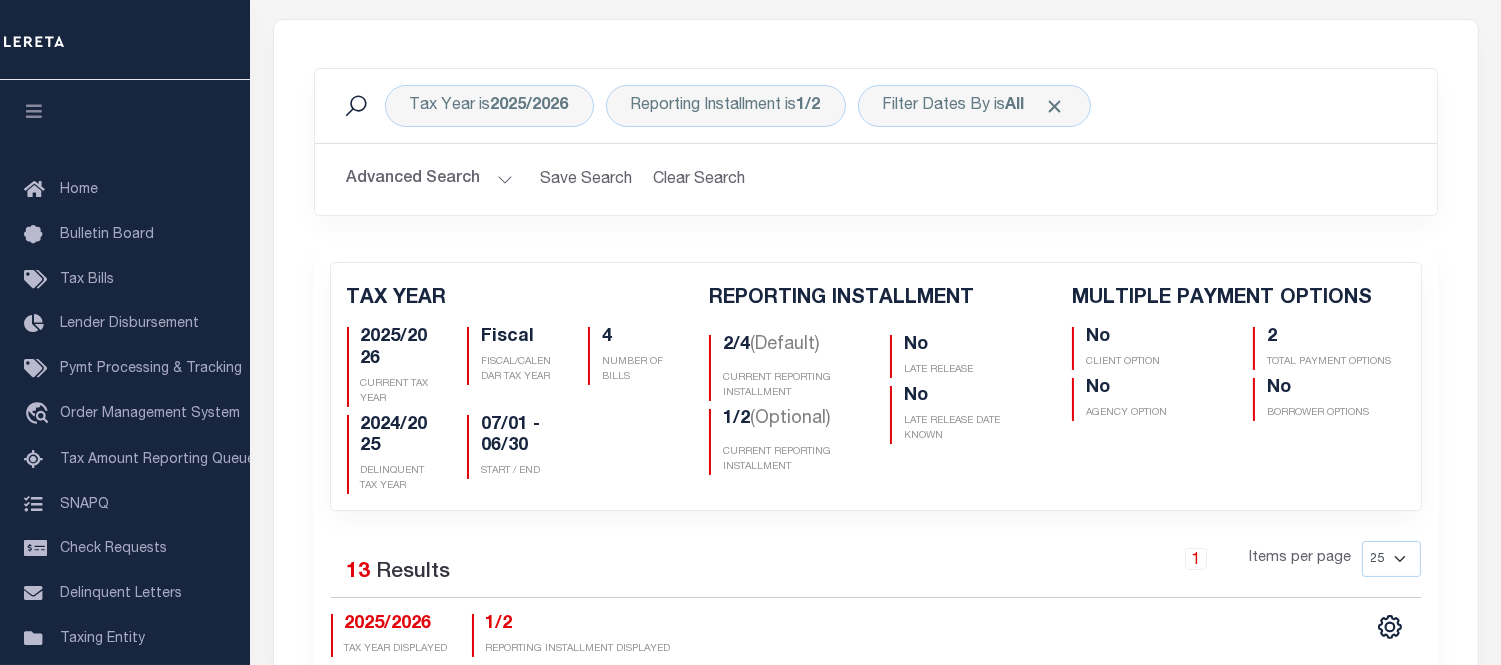 scroll, scrollTop: 778, scrollLeft: 0, axis: vertical 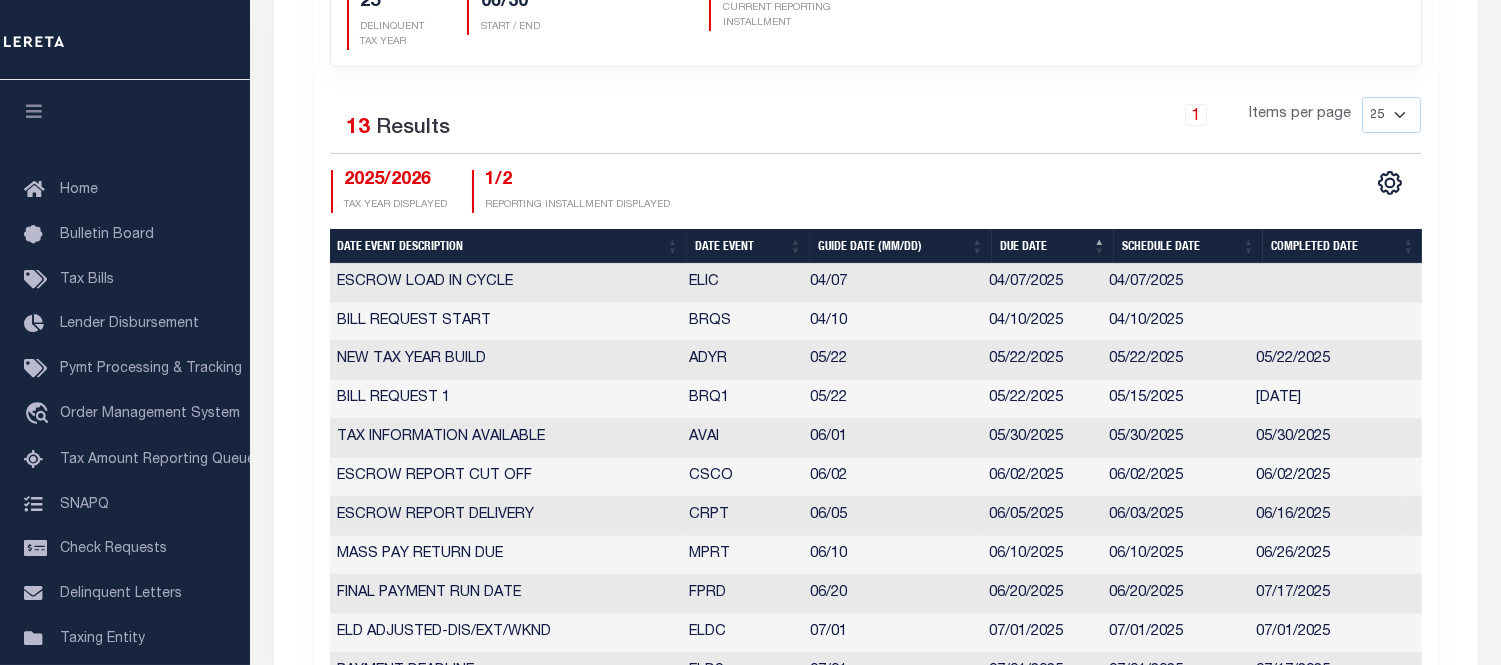 click on "Date Event" at bounding box center (748, 246) 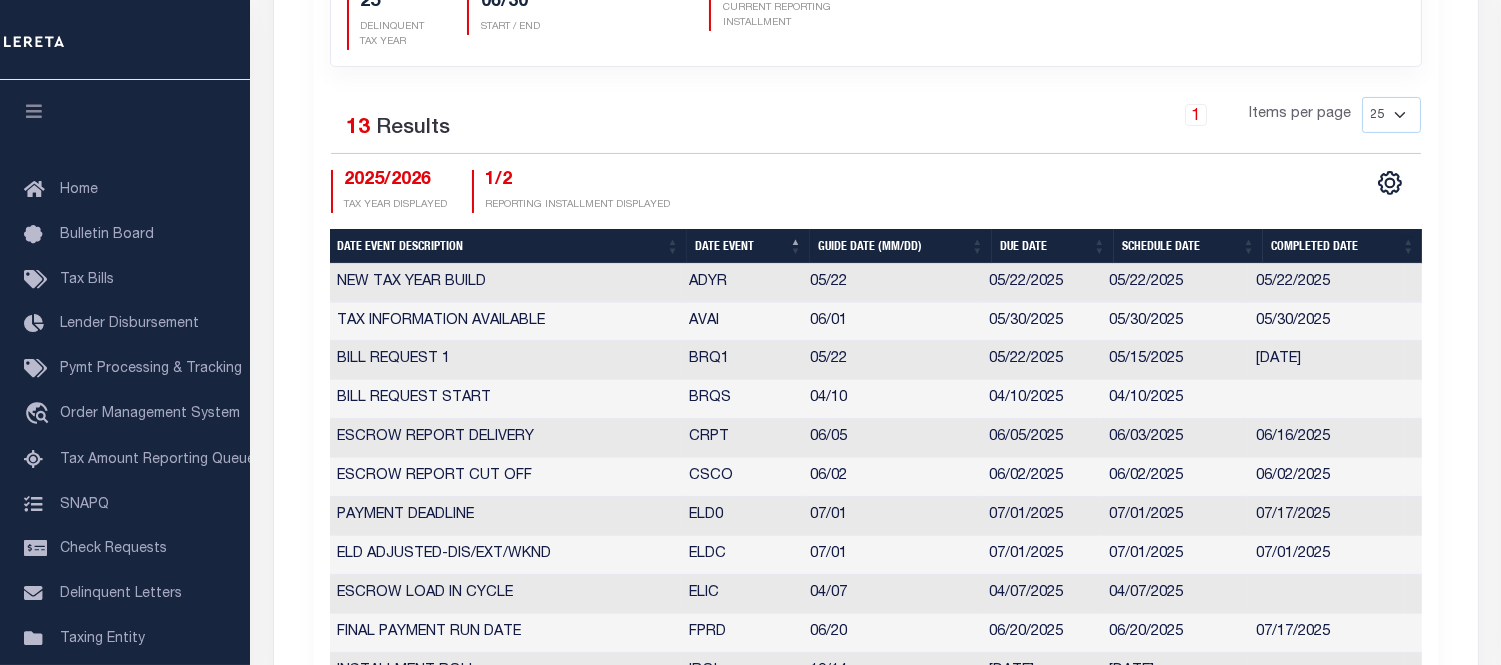 checkbox on "false" 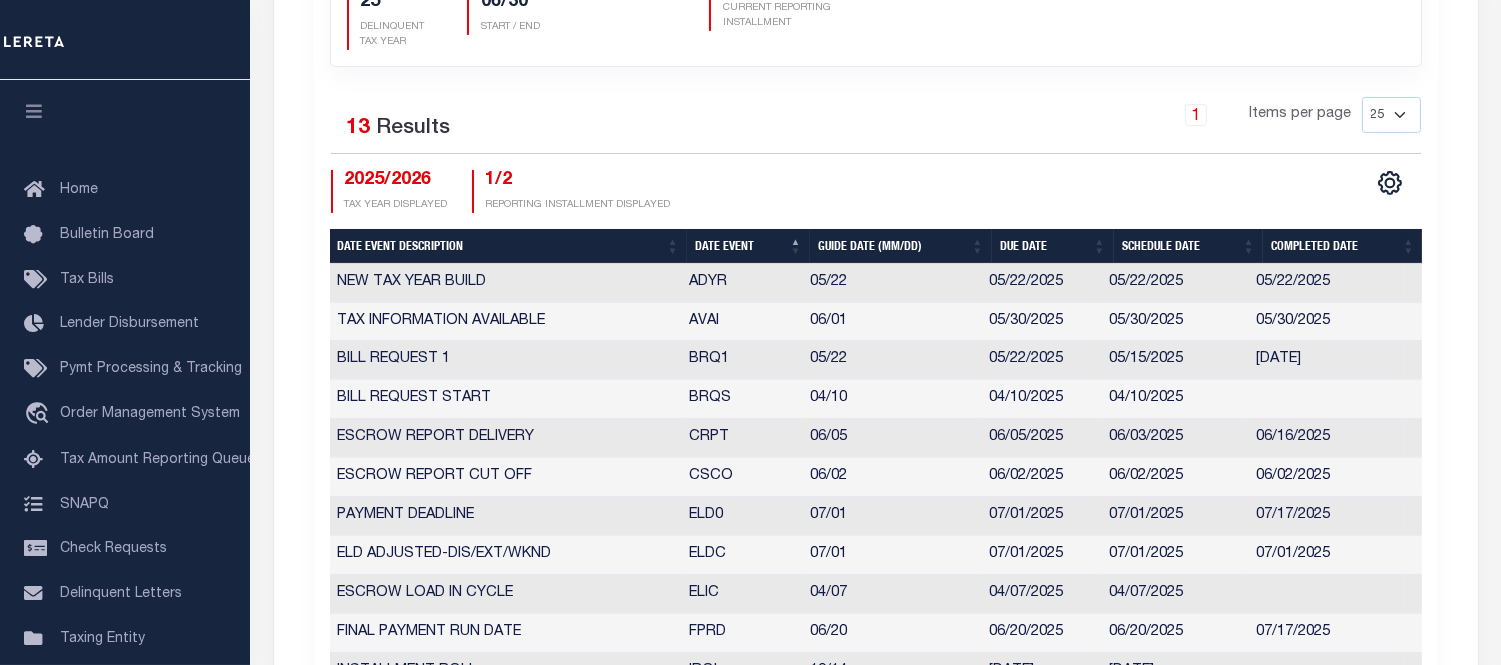 scroll, scrollTop: 445, scrollLeft: 0, axis: vertical 